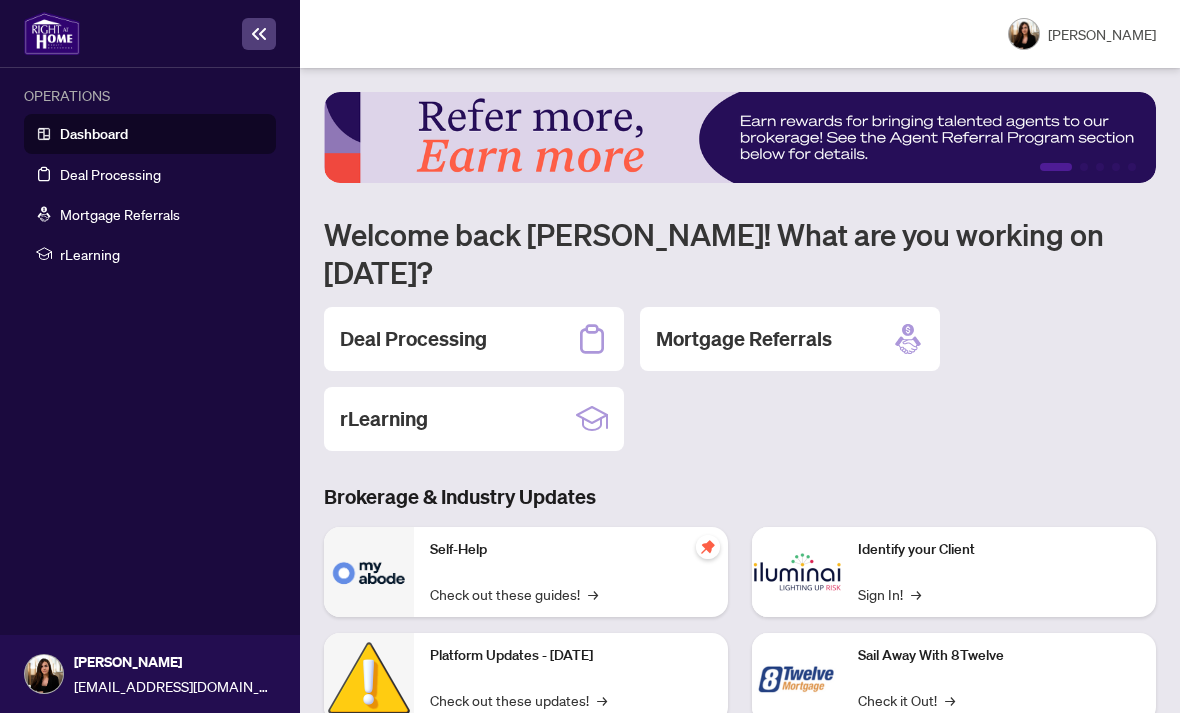 scroll, scrollTop: 0, scrollLeft: 0, axis: both 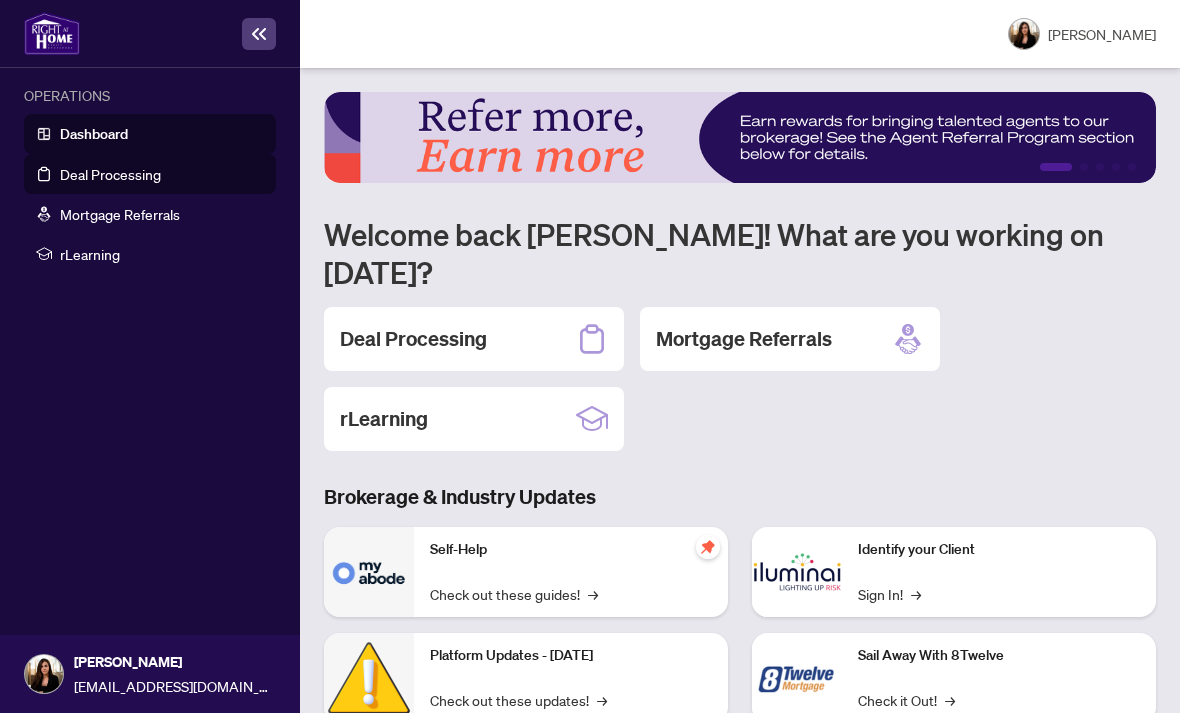 click on "Deal Processing" at bounding box center [110, 174] 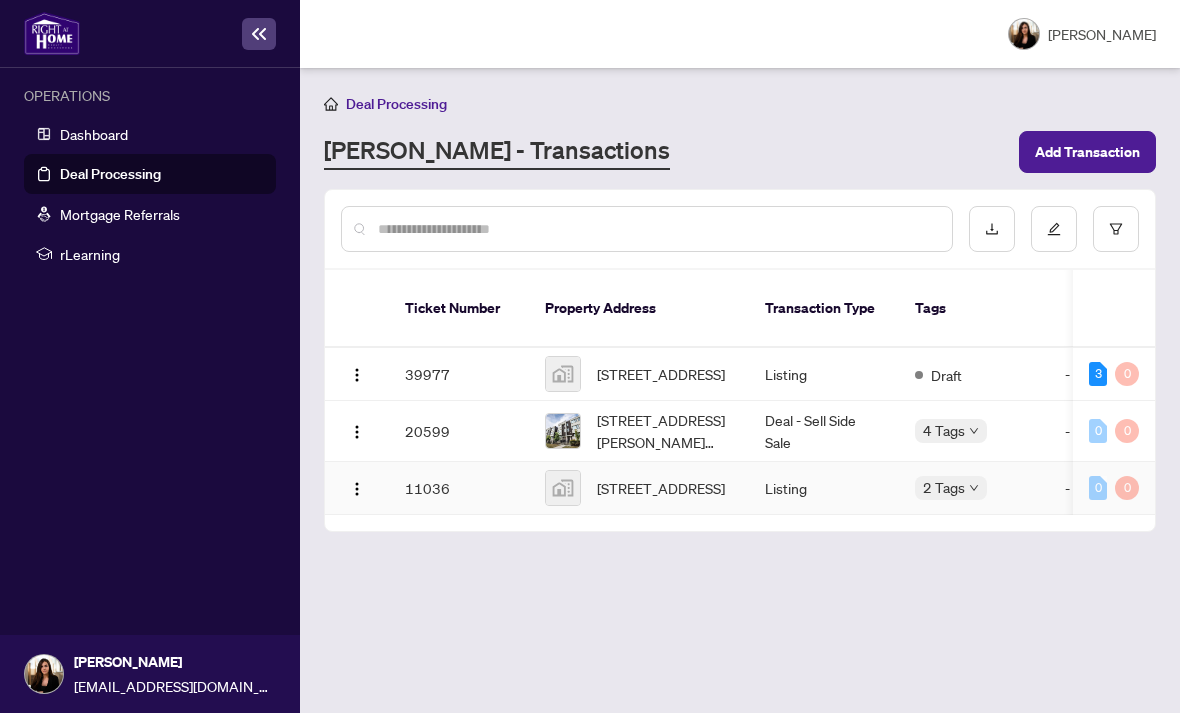 click on "11036" at bounding box center (459, 488) 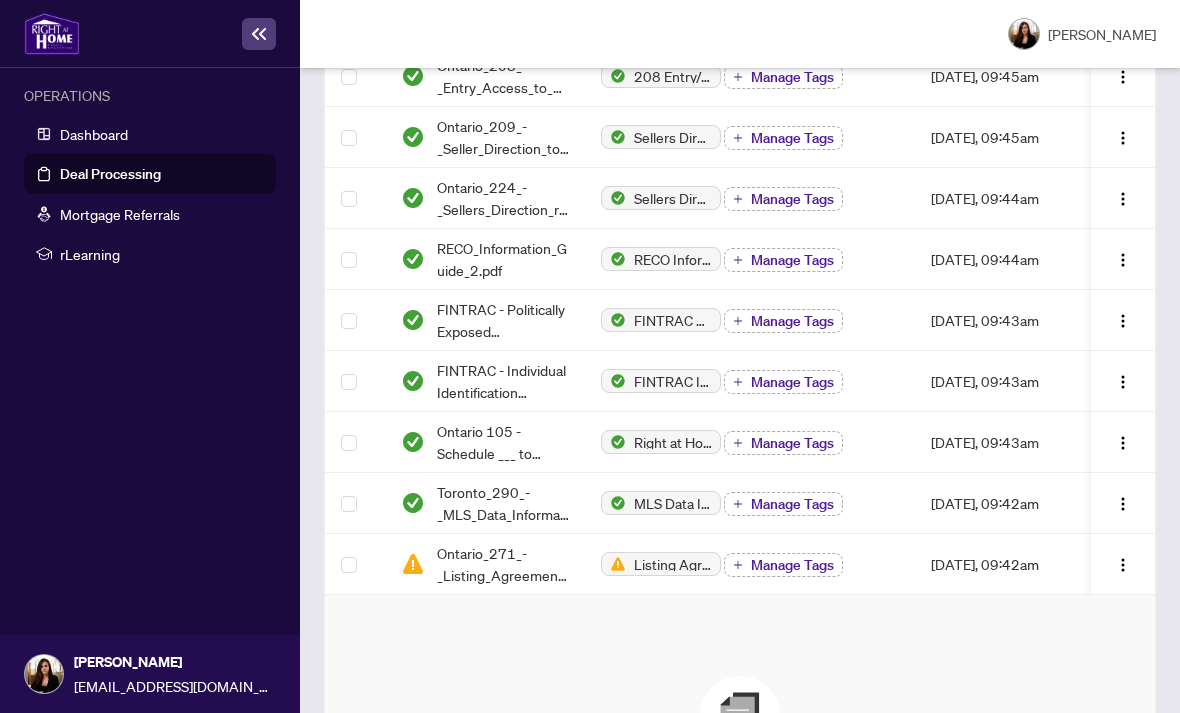 scroll, scrollTop: 550, scrollLeft: 0, axis: vertical 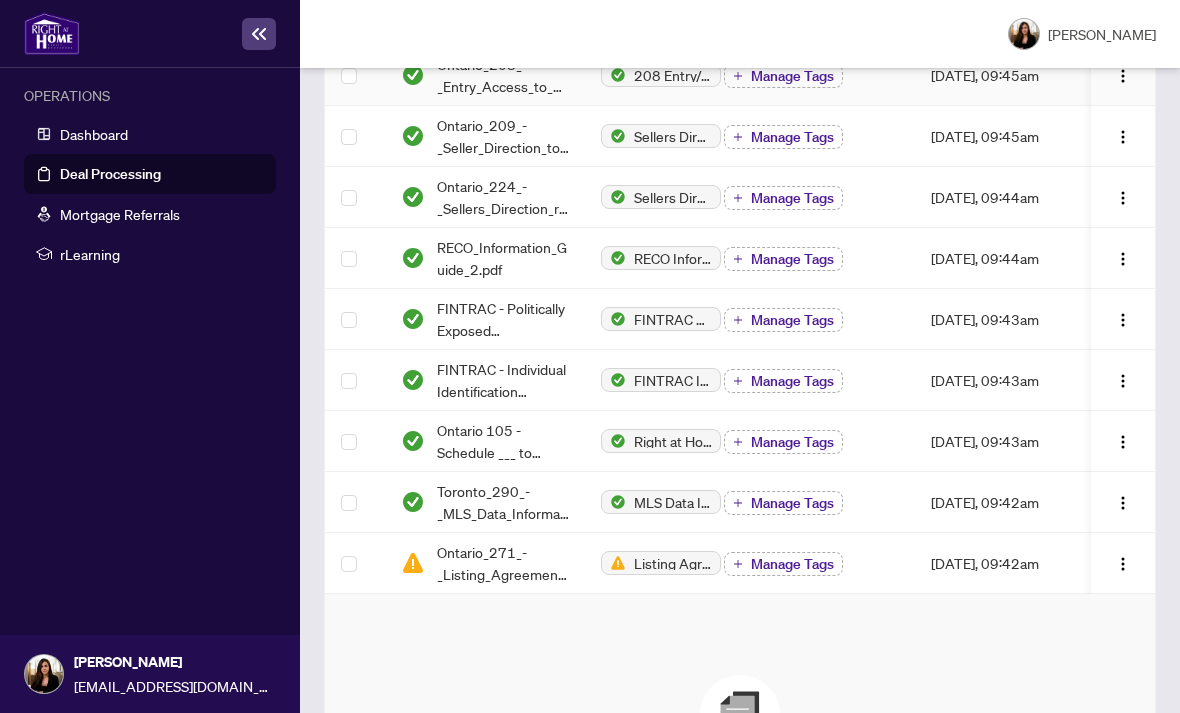 click on "Ontario_208_-_Entry_Access_to_Property__Seller_Acknowledgement.pdf" at bounding box center (503, 75) 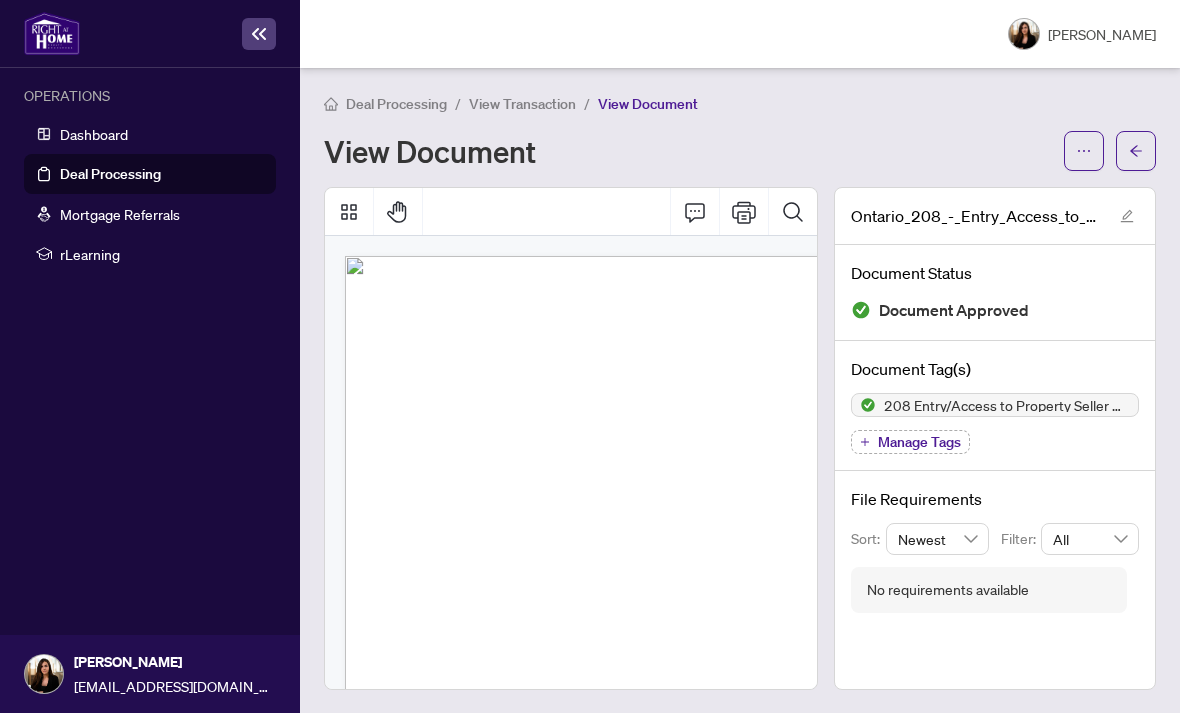 scroll, scrollTop: 0, scrollLeft: 0, axis: both 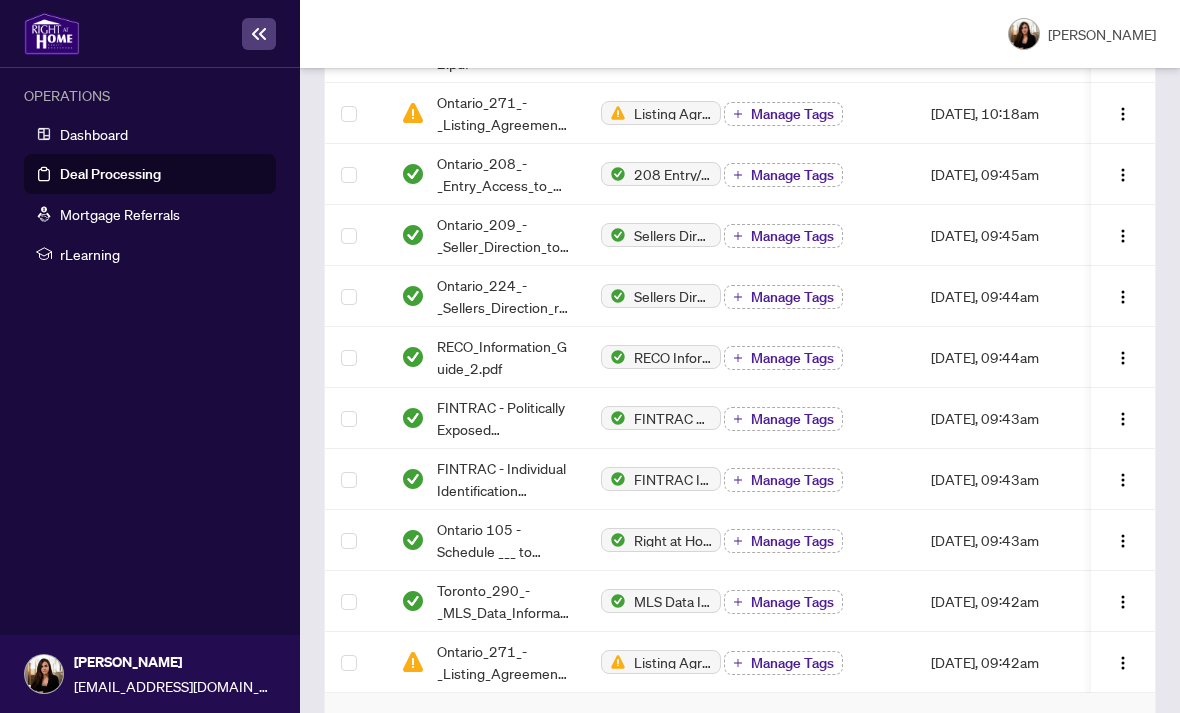 click on "Ontario_209_-_Seller_Direction_to_Share_Substance_of_Offers.pdf" at bounding box center (503, 235) 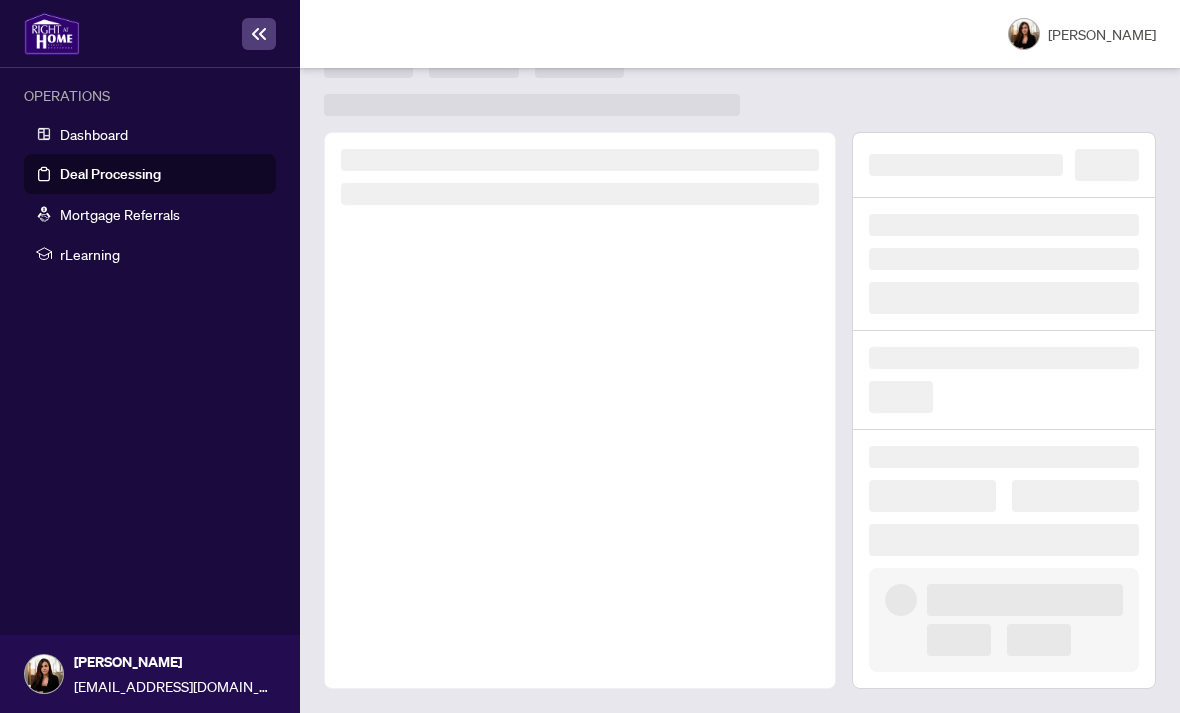 scroll, scrollTop: 0, scrollLeft: 0, axis: both 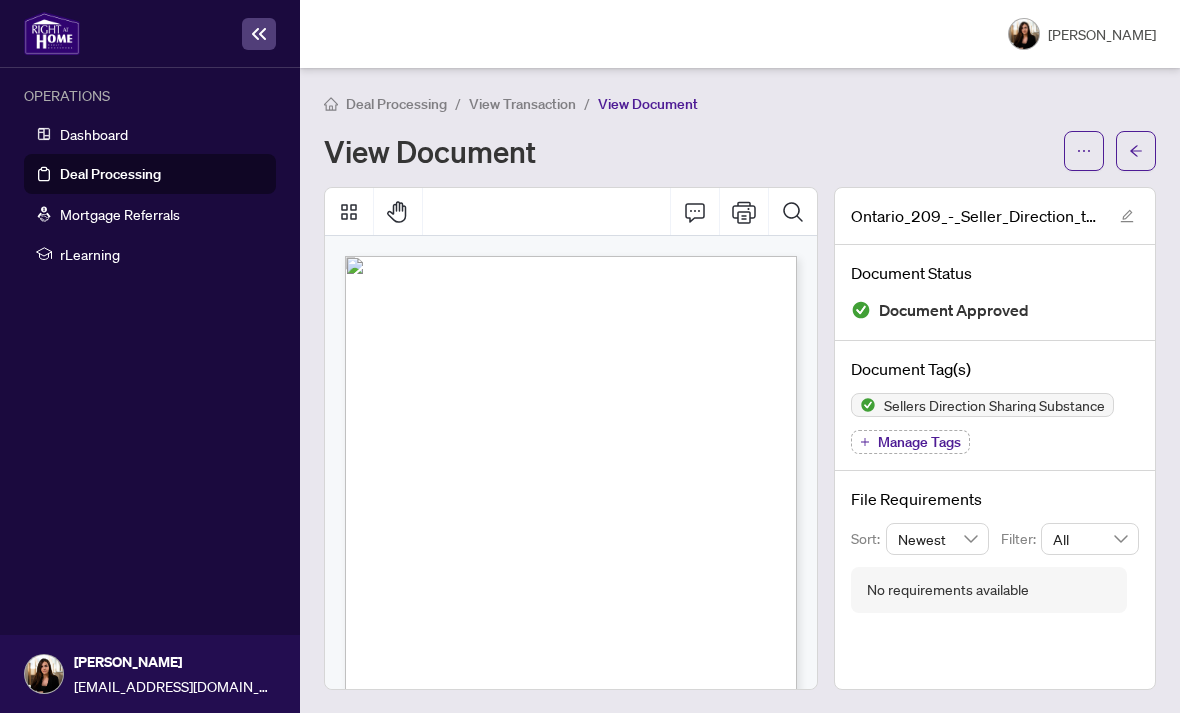 click on "View Transaction" at bounding box center [522, 104] 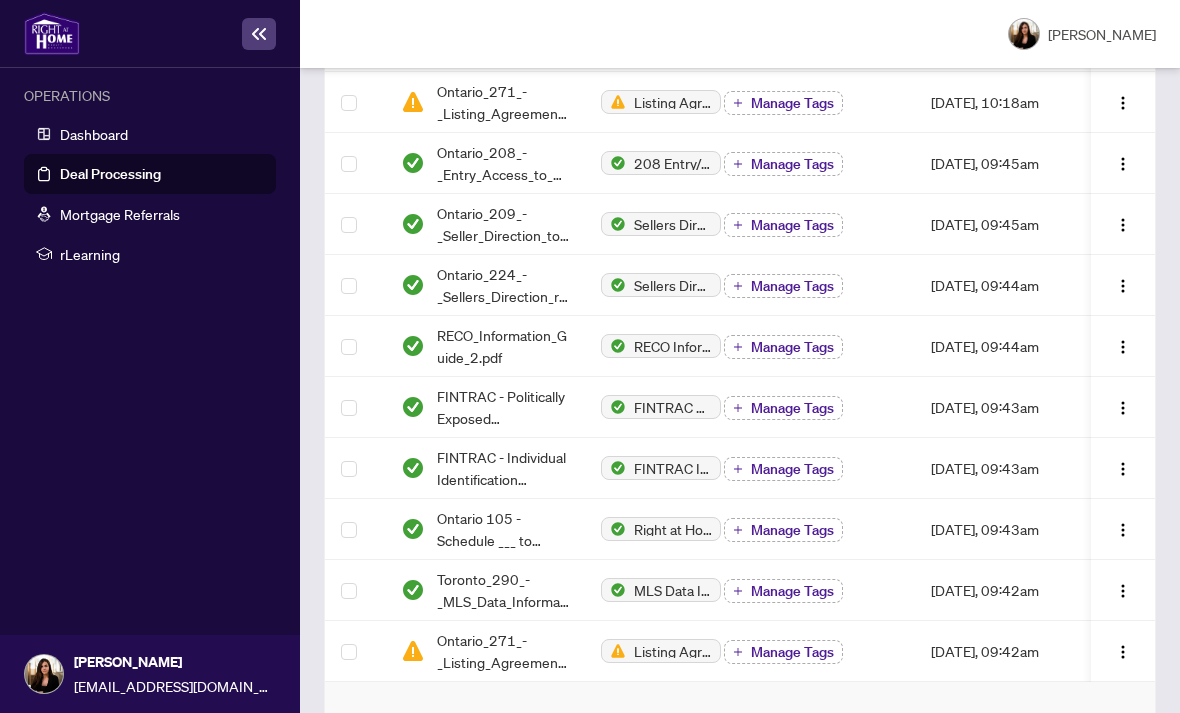 scroll, scrollTop: 463, scrollLeft: 0, axis: vertical 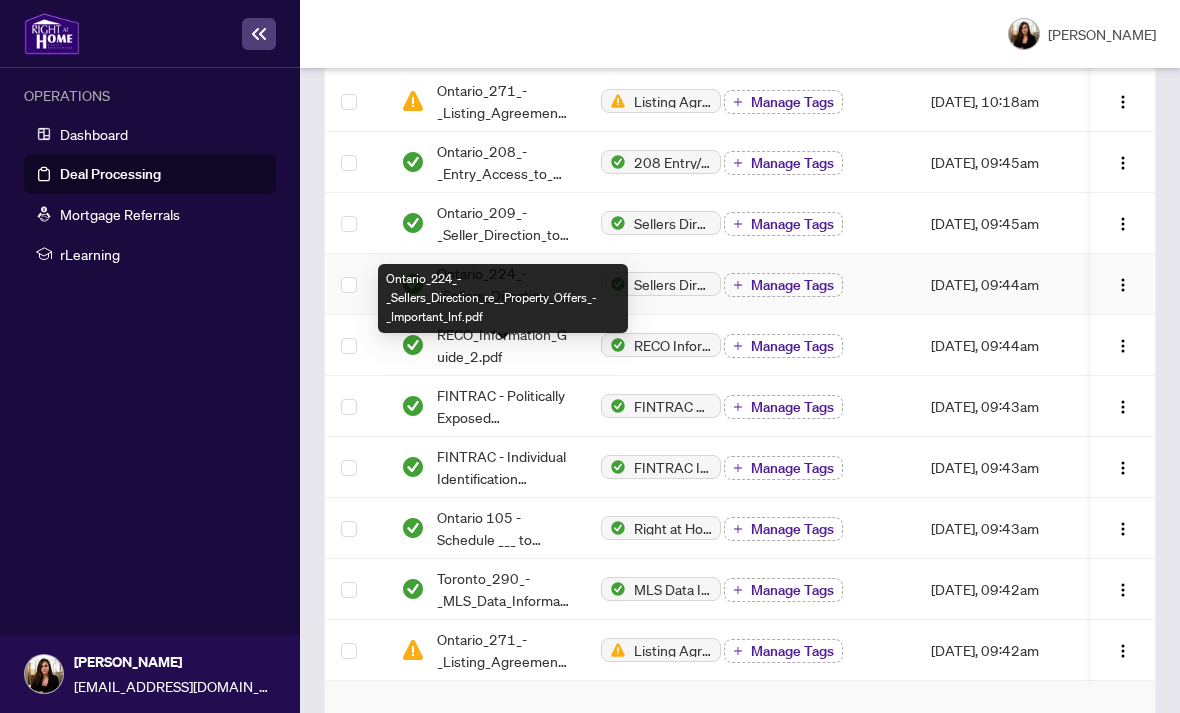 click on "Ontario_224_-_Sellers_Direction_re__Property_Offers_-_Important_Inf.pdf" at bounding box center [503, 284] 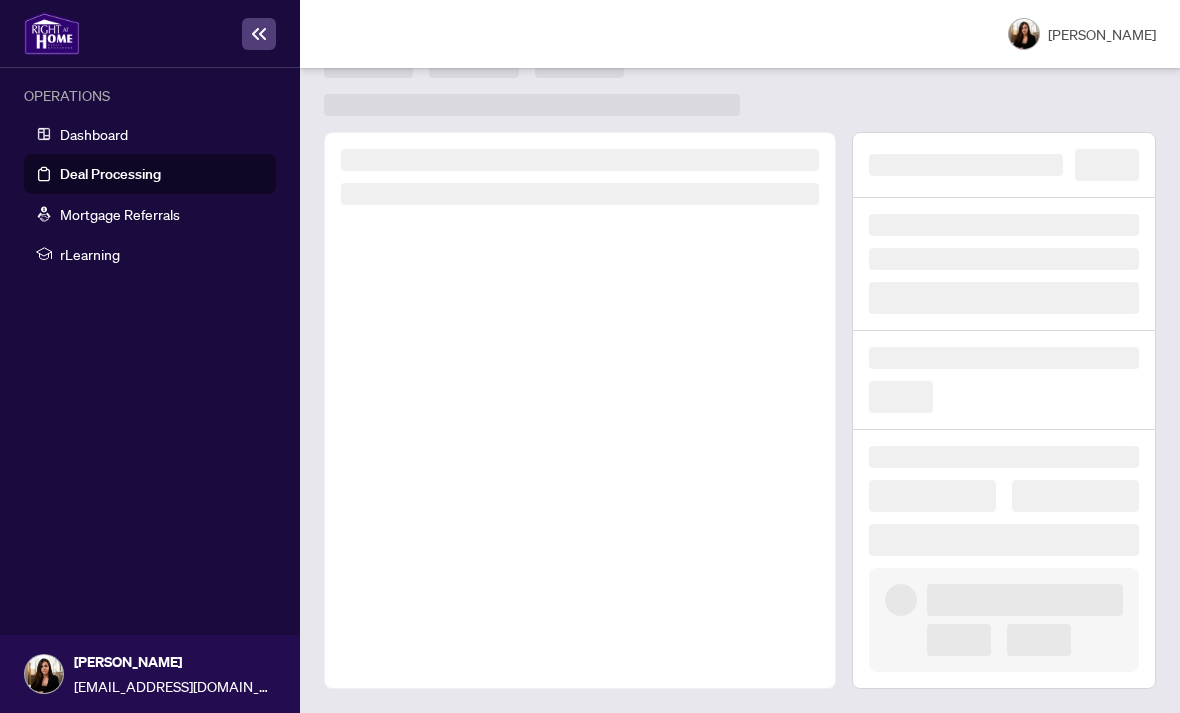 scroll, scrollTop: 0, scrollLeft: 0, axis: both 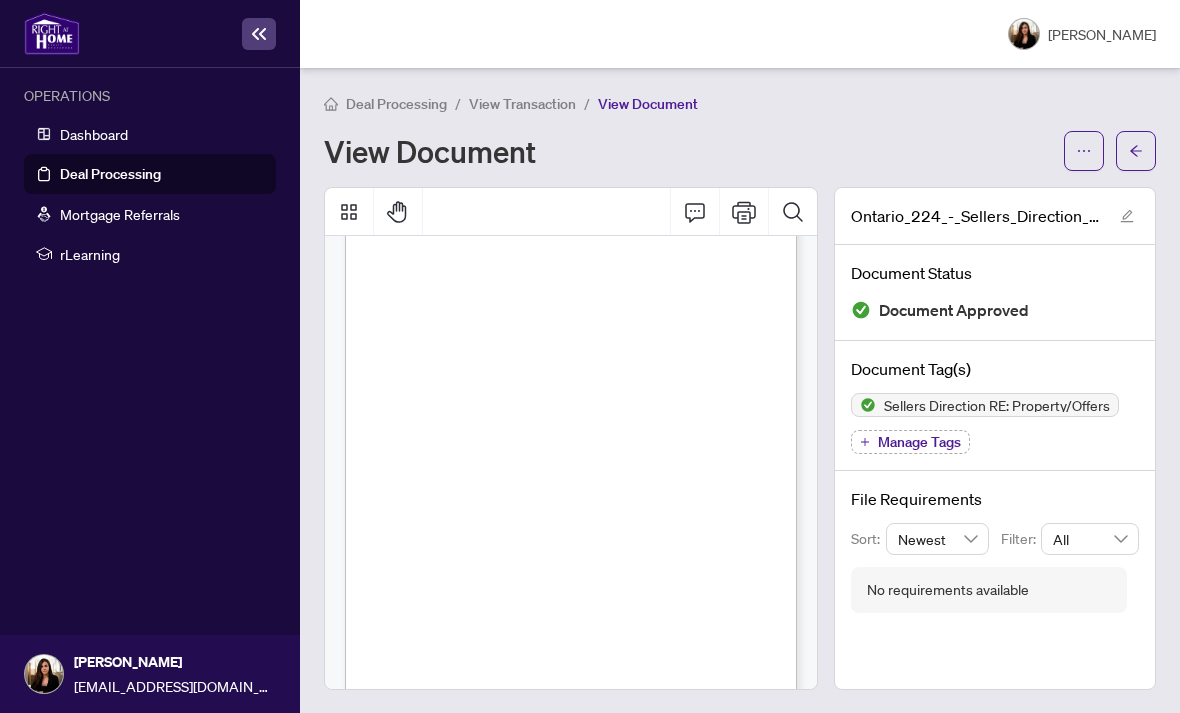click on "View Transaction" at bounding box center [522, 104] 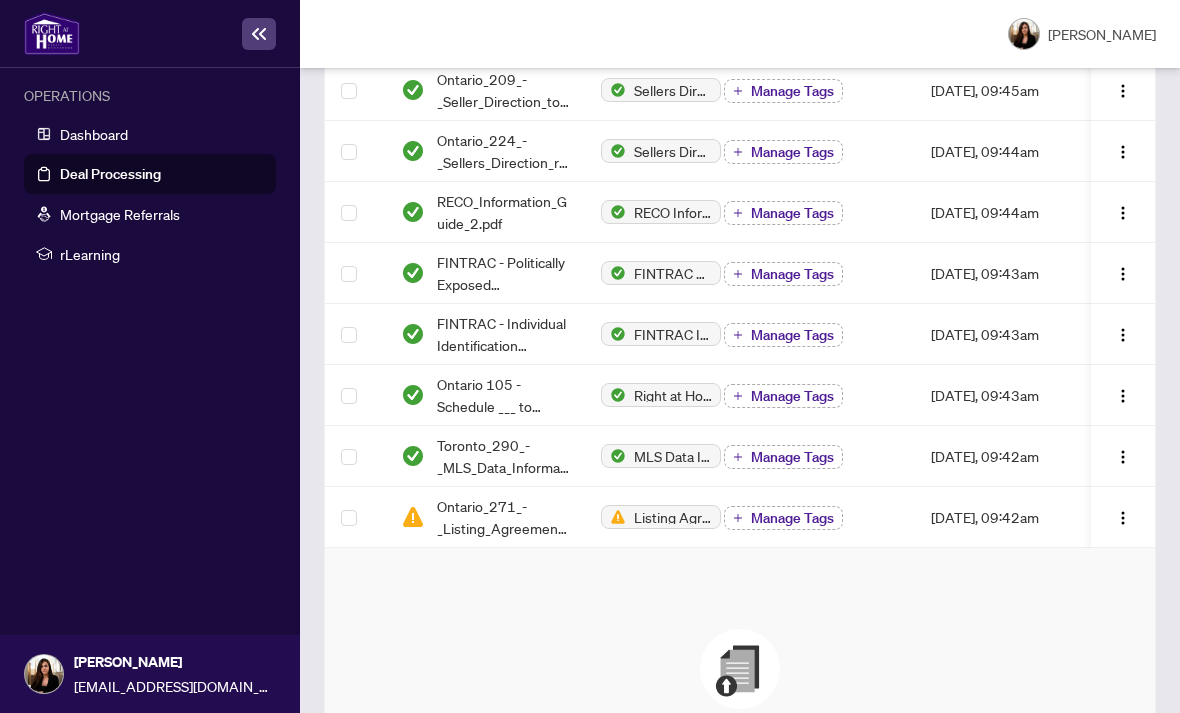 scroll, scrollTop: 597, scrollLeft: 0, axis: vertical 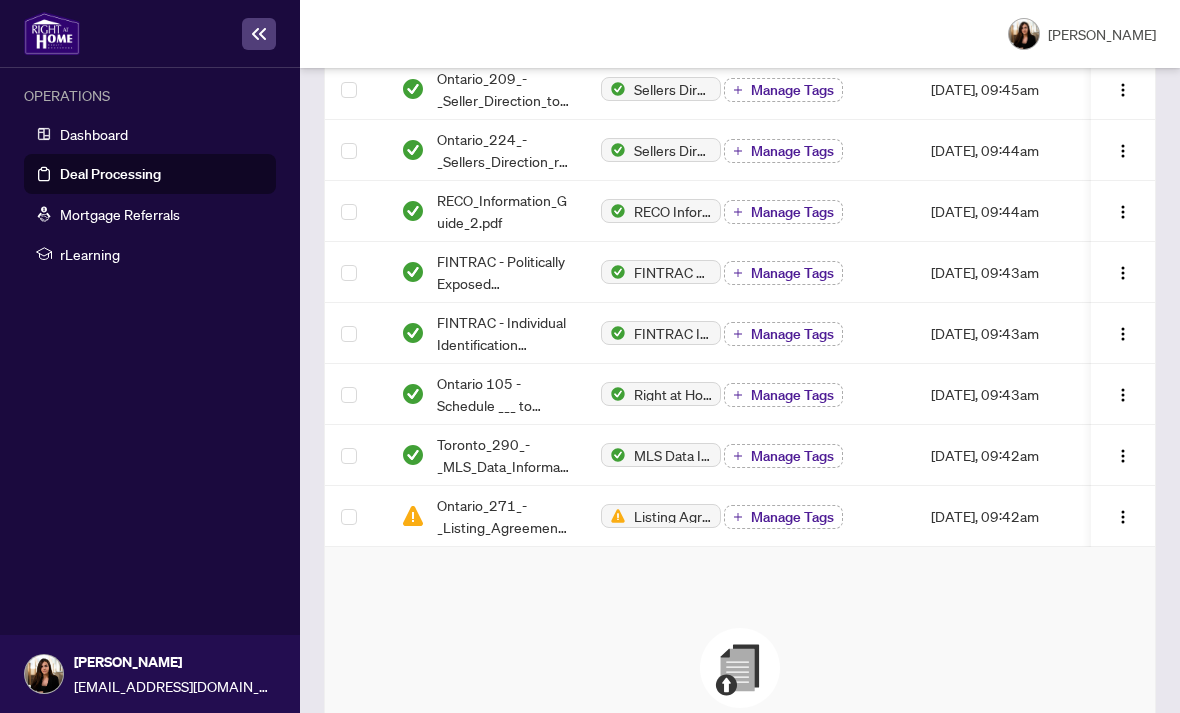 click on "Ontario 105 - Schedule ___ to Agreement of Purchase and Sale.pdf" at bounding box center (503, 394) 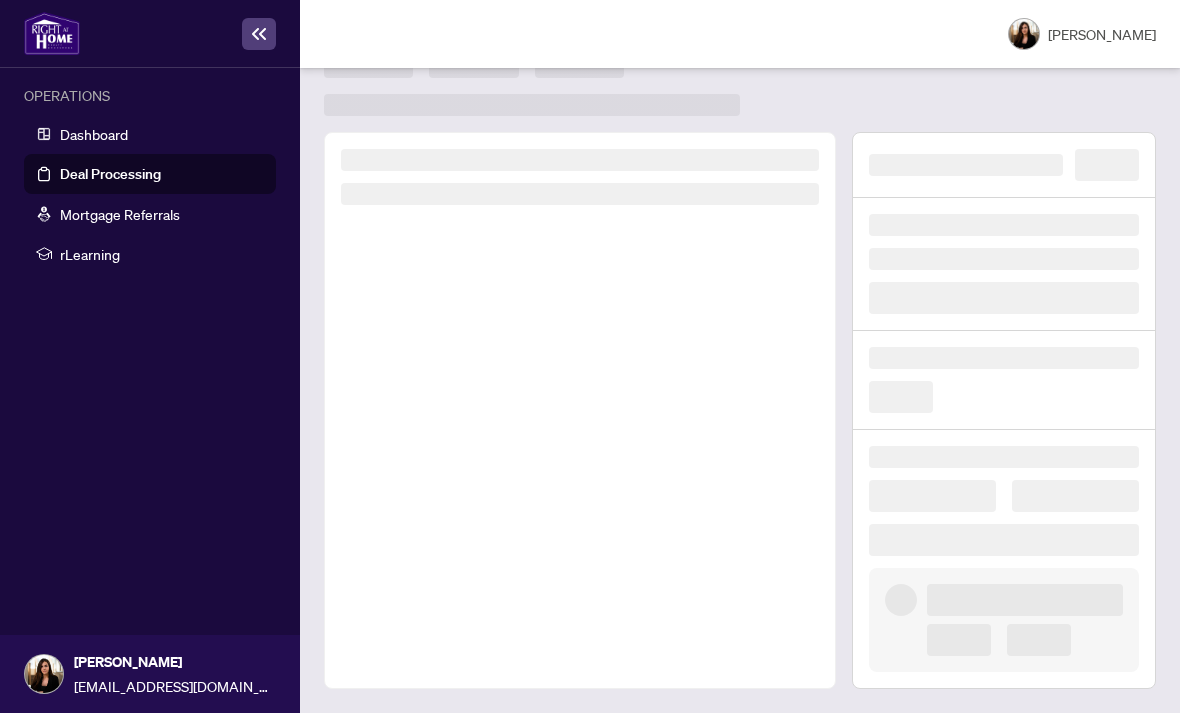 scroll, scrollTop: 0, scrollLeft: 0, axis: both 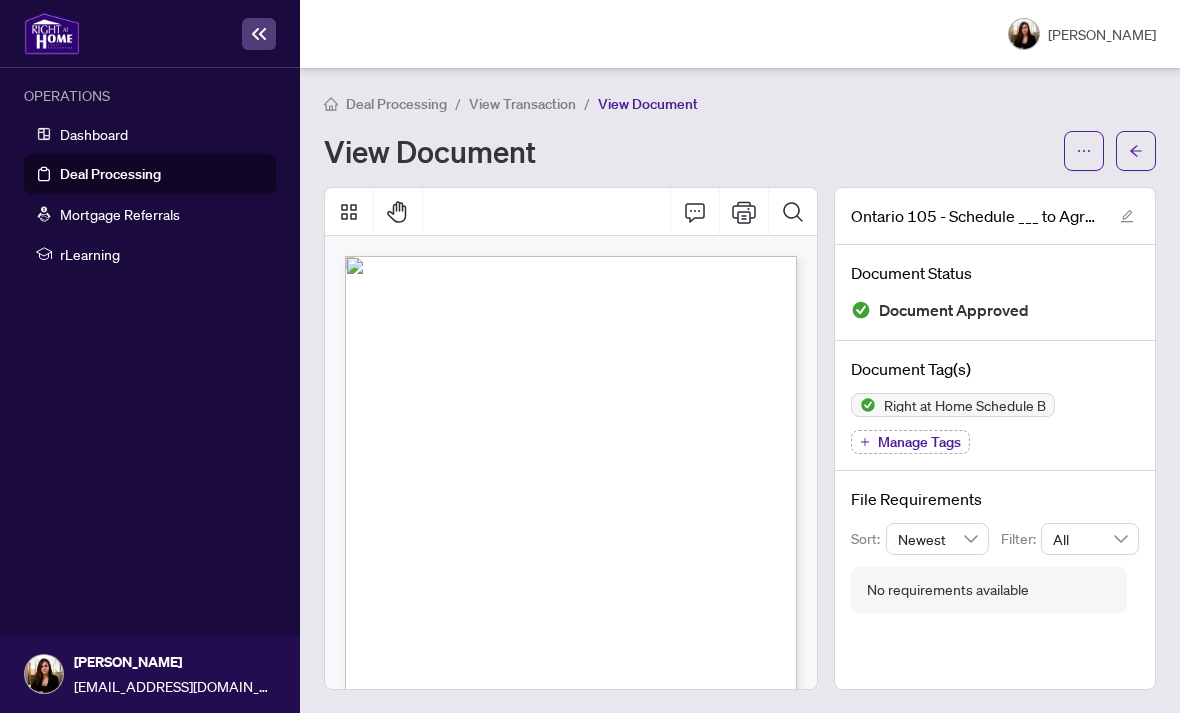 click on "Deal Processing / View Transaction / View Document View Document" at bounding box center (740, 131) 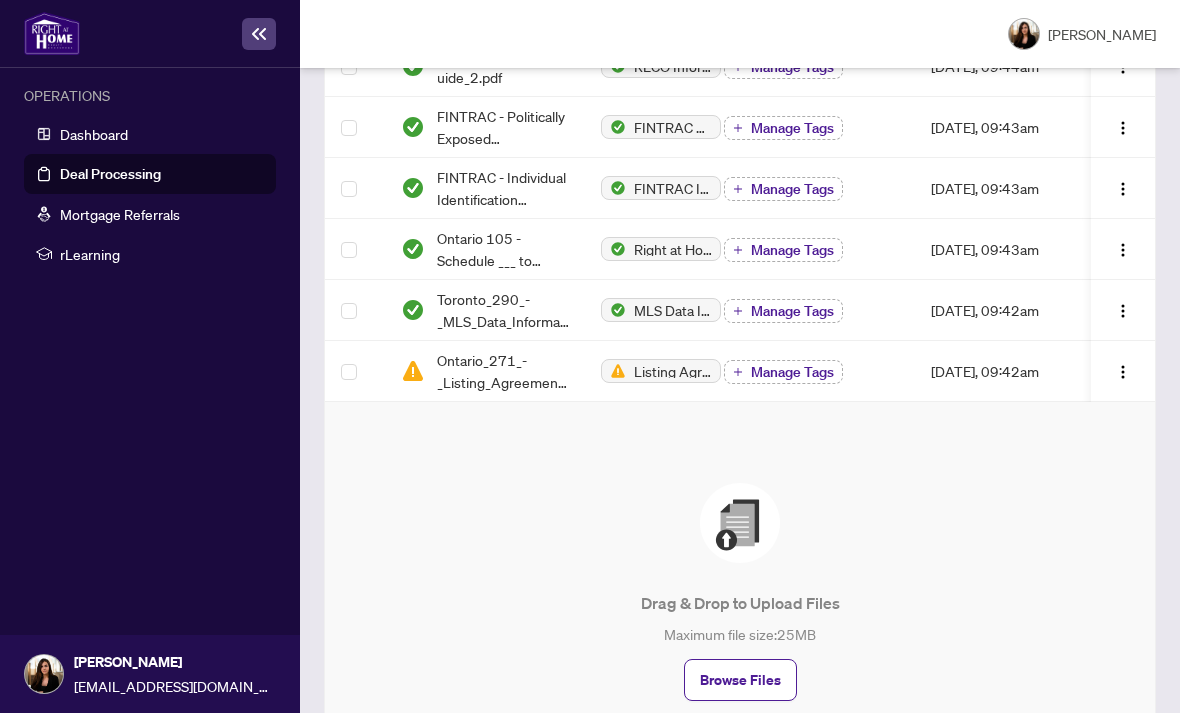scroll, scrollTop: 743, scrollLeft: 0, axis: vertical 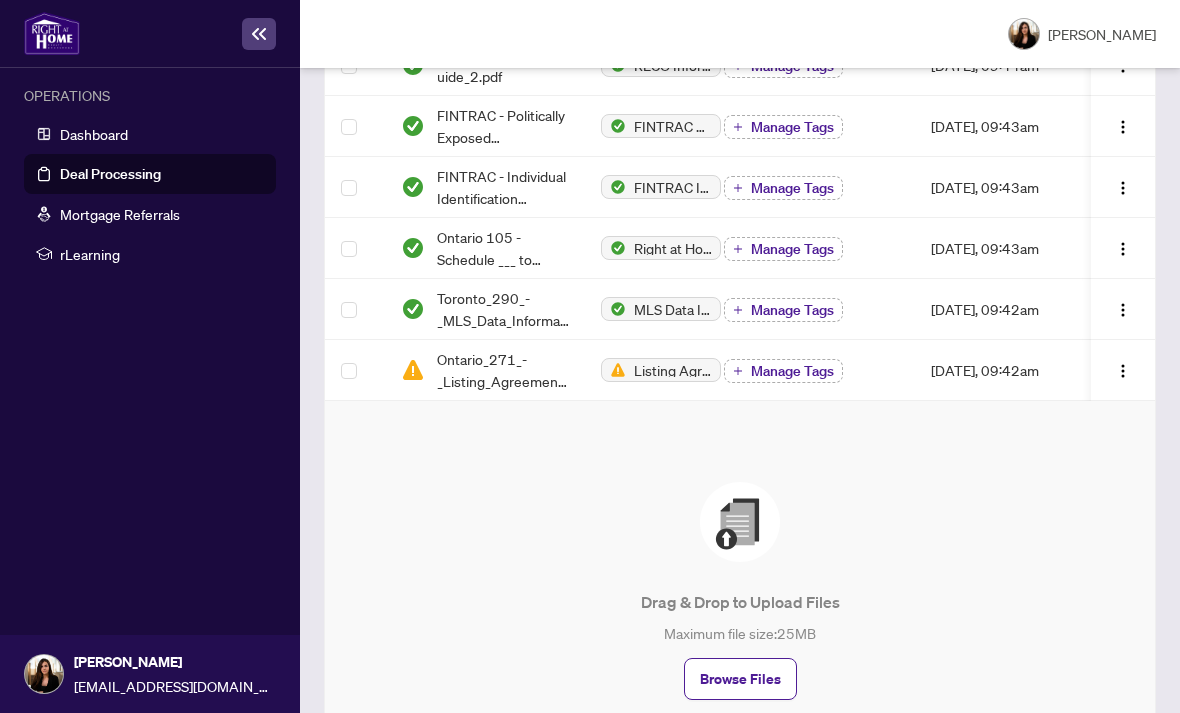 click on "Toronto_290_-_MLS_Data_Information_Form_-_Freehold_-_Sale.pdf" at bounding box center (503, 309) 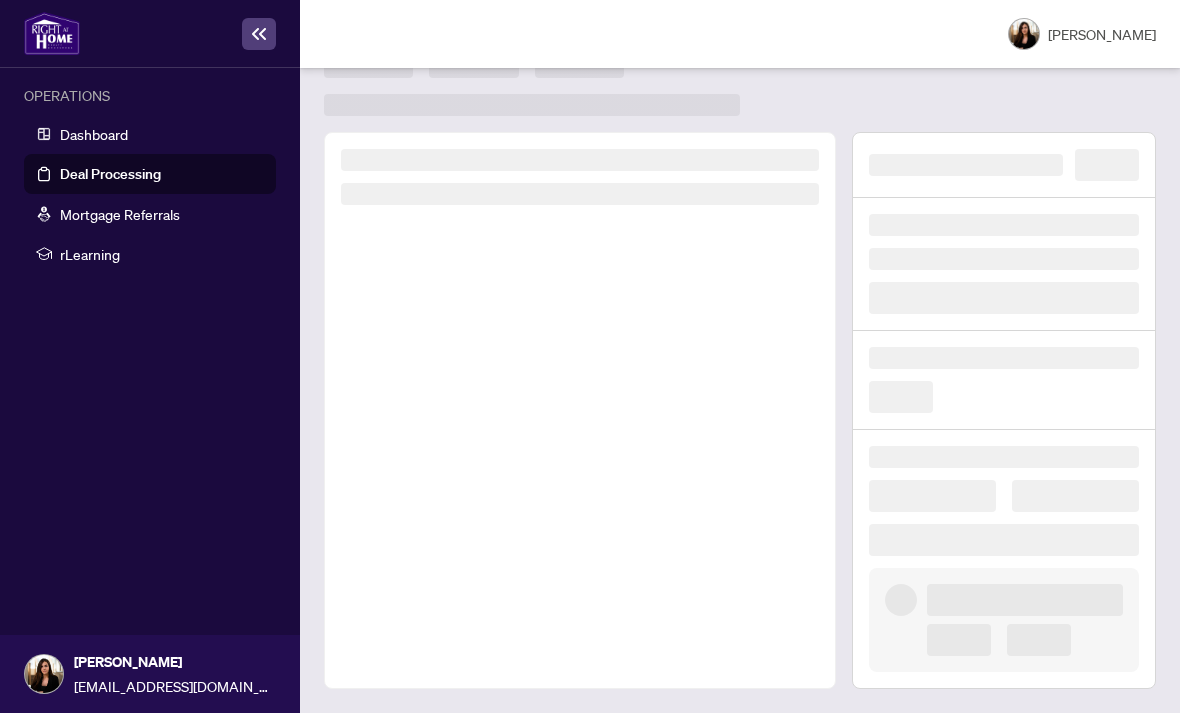 scroll, scrollTop: 0, scrollLeft: 0, axis: both 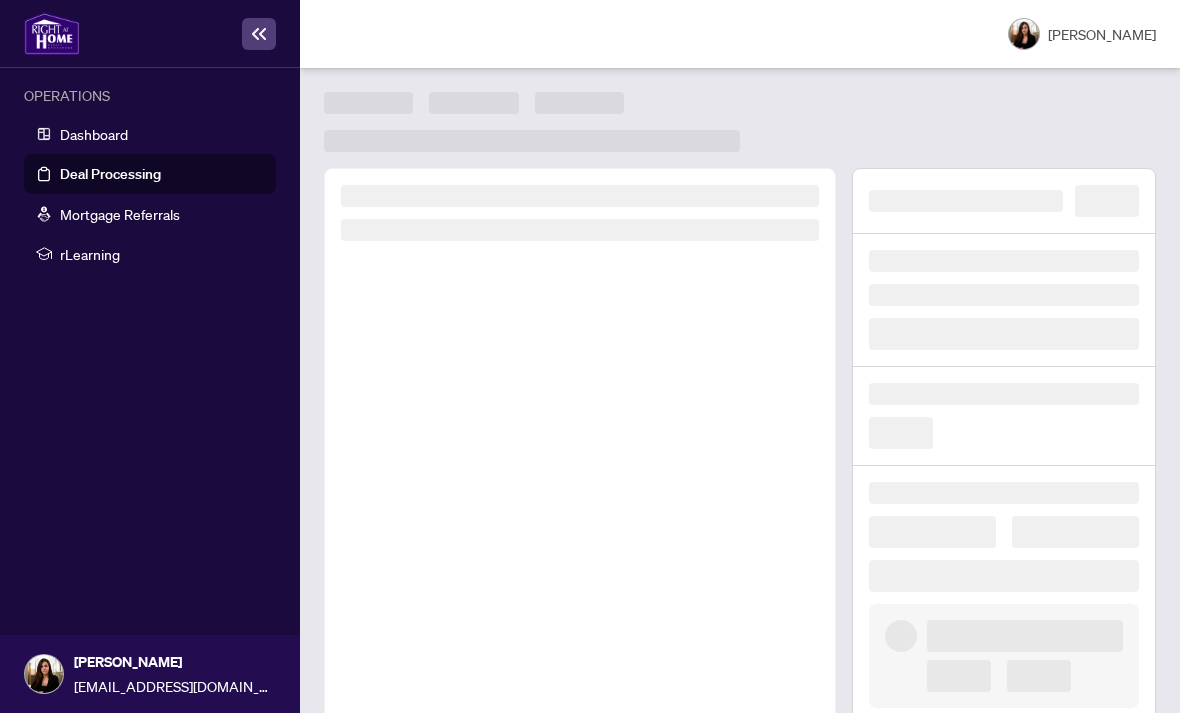 click at bounding box center [580, 446] 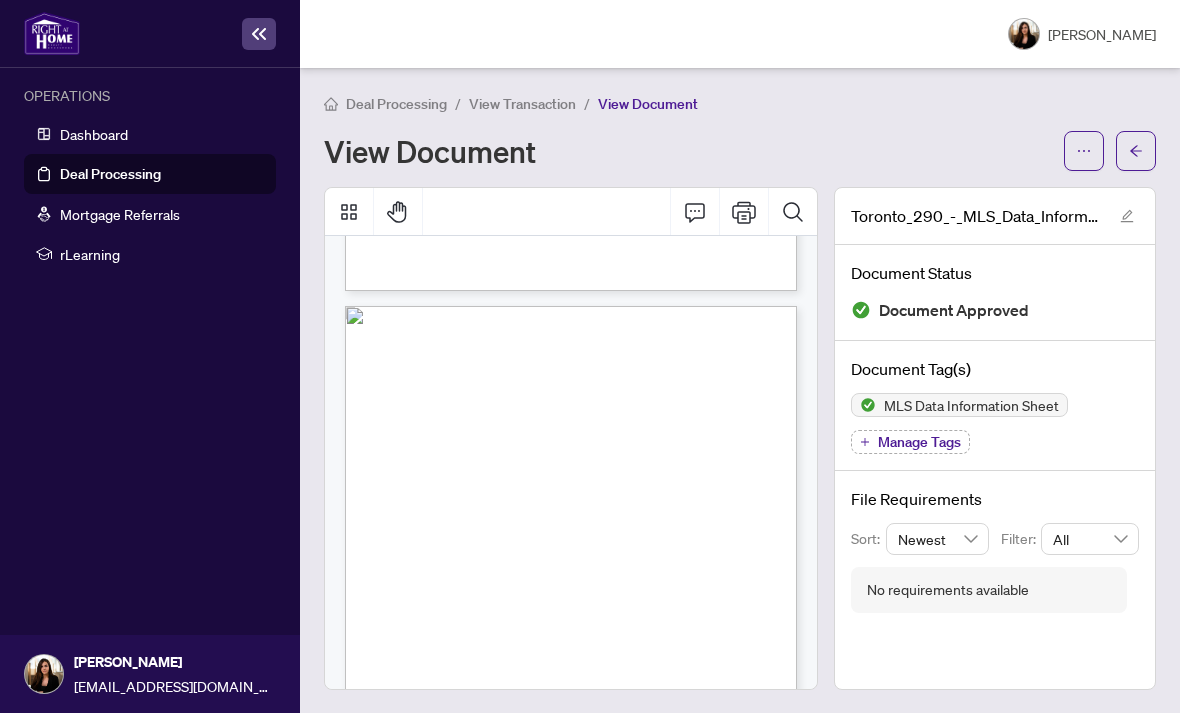 scroll, scrollTop: 1740, scrollLeft: 0, axis: vertical 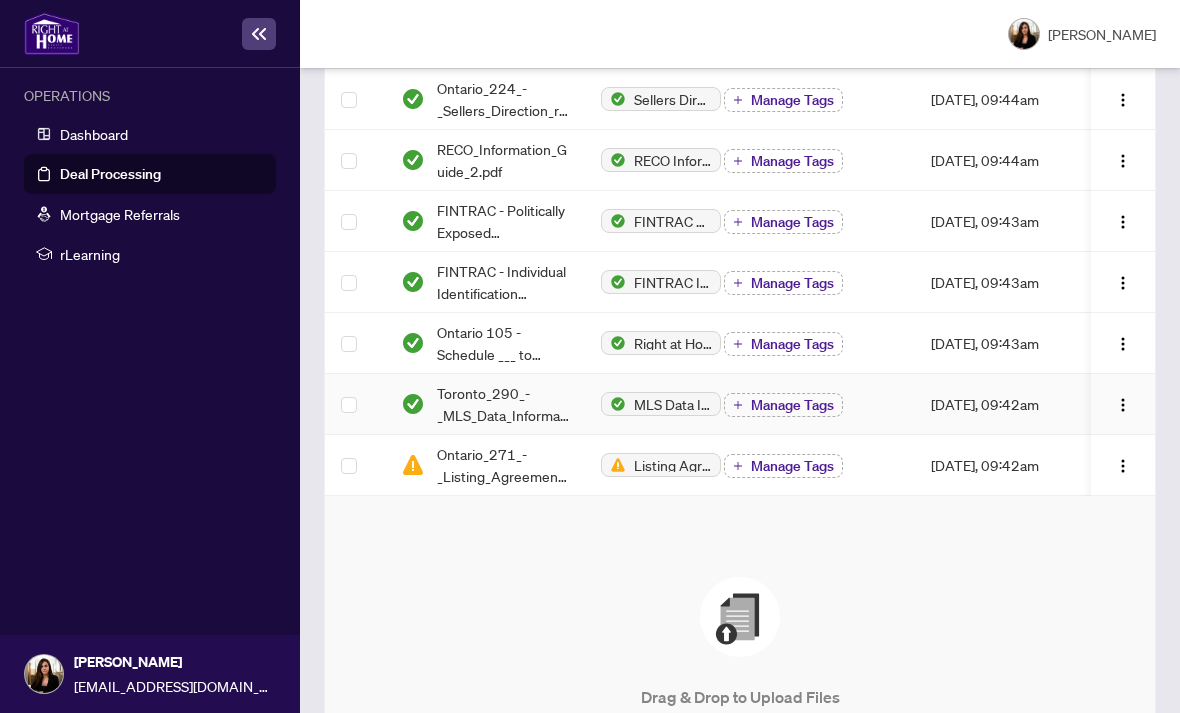 click on "Toronto_290_-_MLS_Data_Information_Form_-_Freehold_-_Sale.pdf" at bounding box center (503, 404) 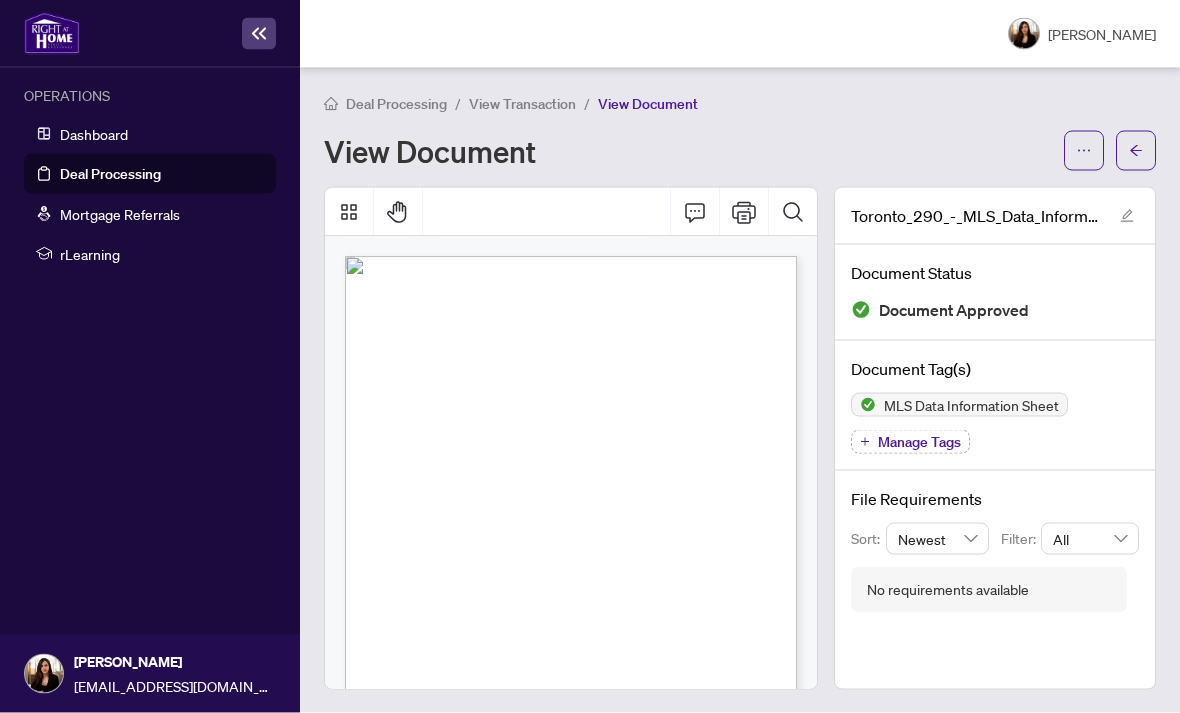 scroll, scrollTop: 64, scrollLeft: 0, axis: vertical 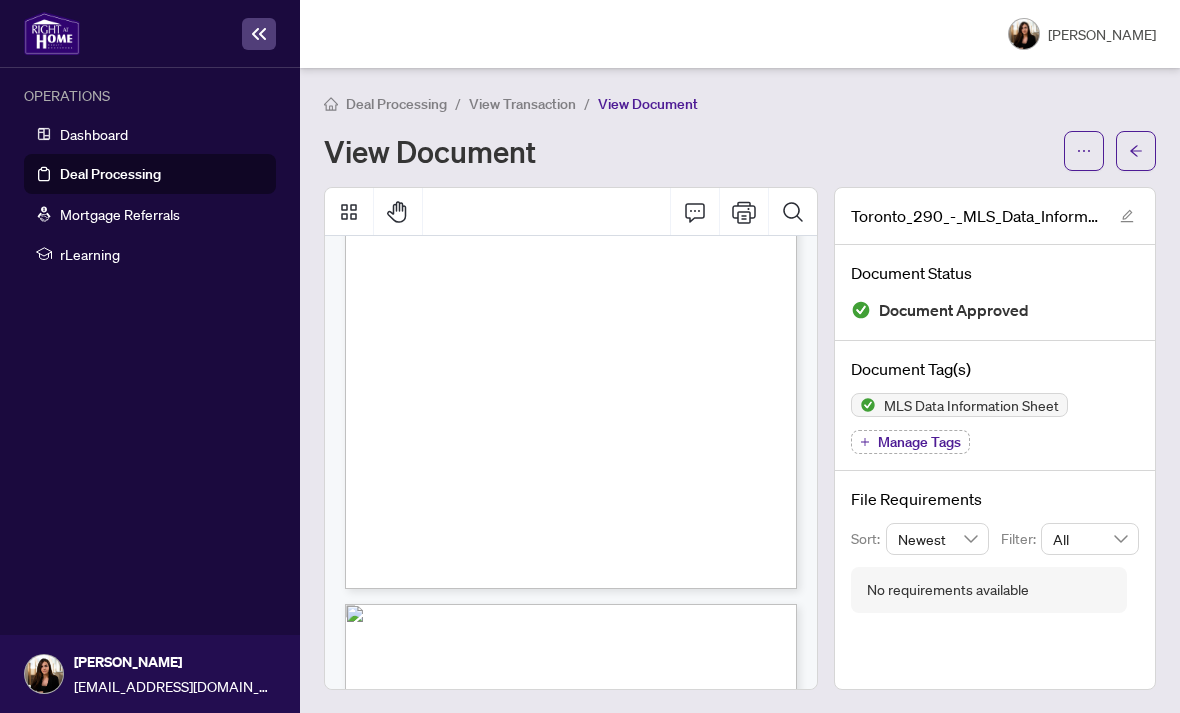 click on "[PERSON_NAME]" at bounding box center [740, 34] 